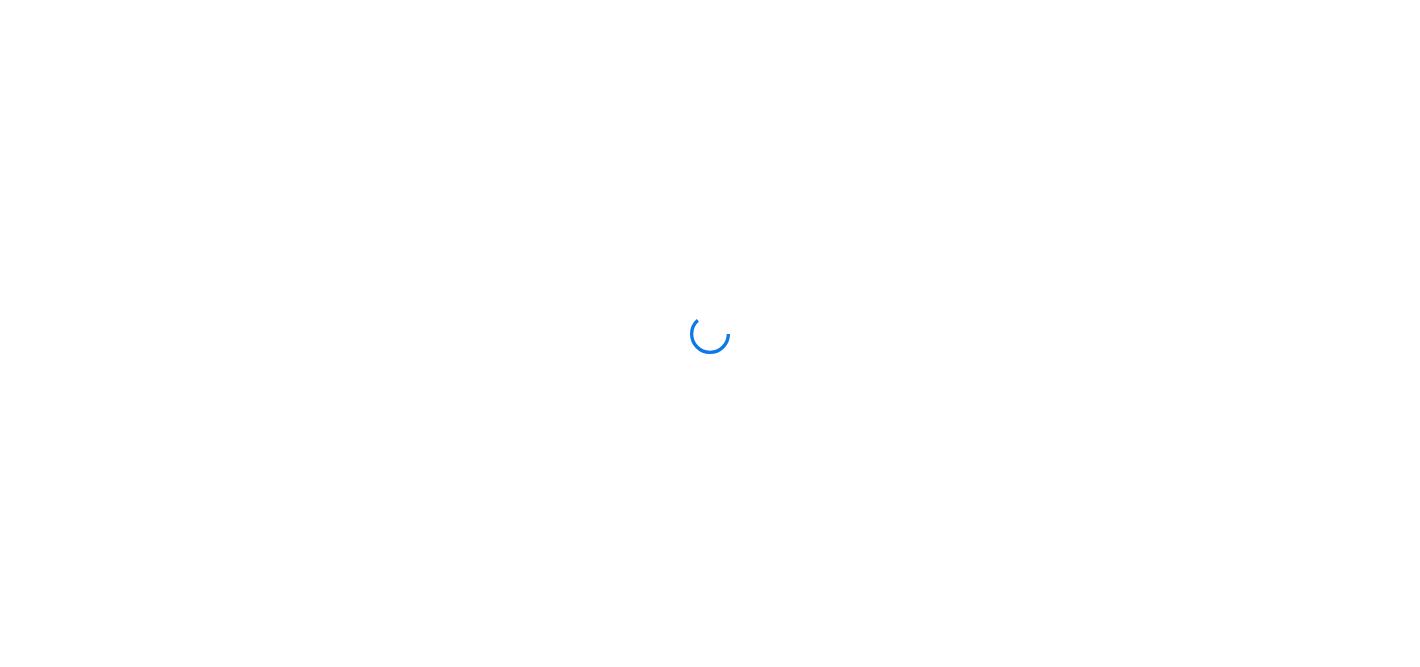 scroll, scrollTop: 0, scrollLeft: 0, axis: both 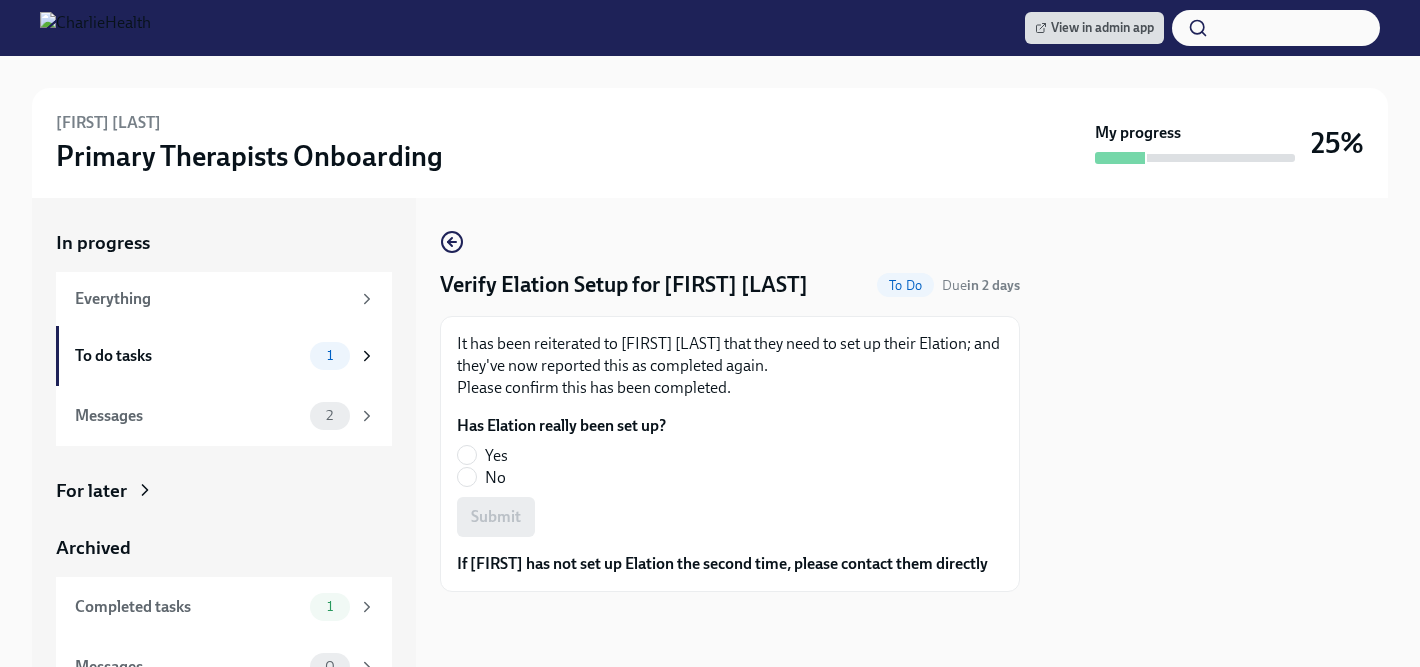 click on "Yes" at bounding box center (496, 456) 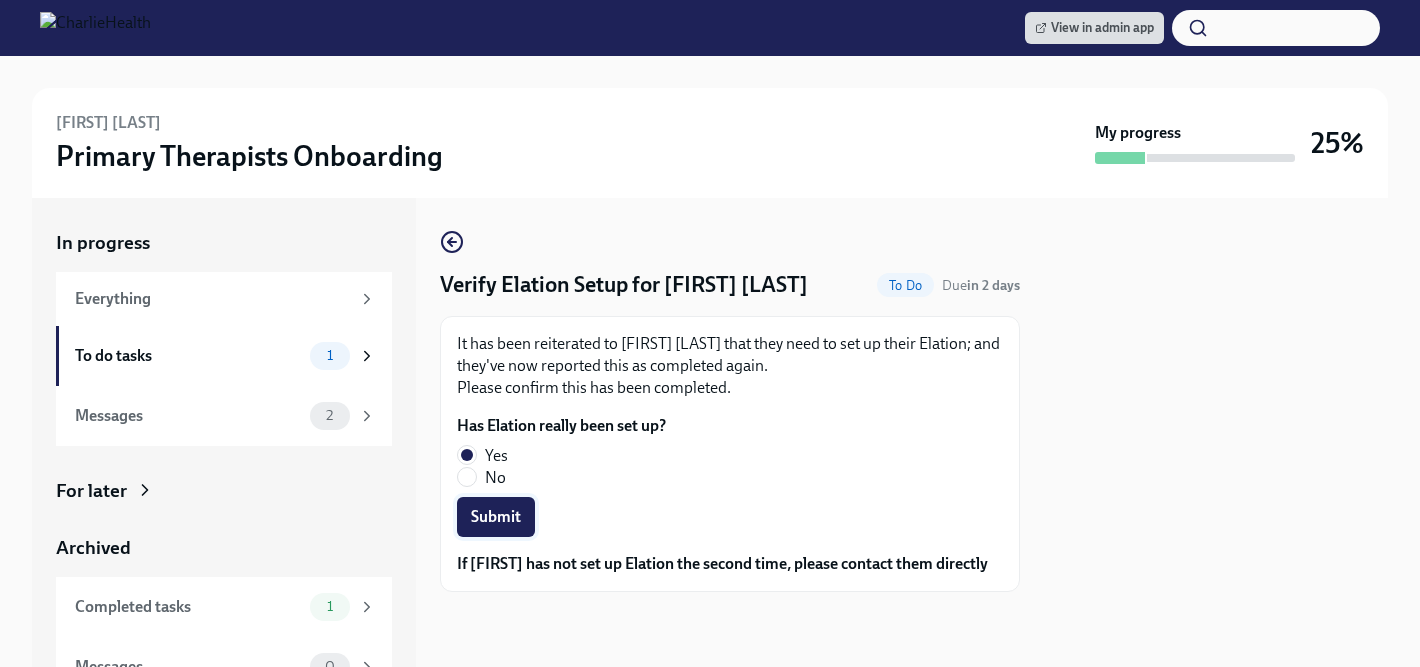 click on "Submit" at bounding box center [496, 517] 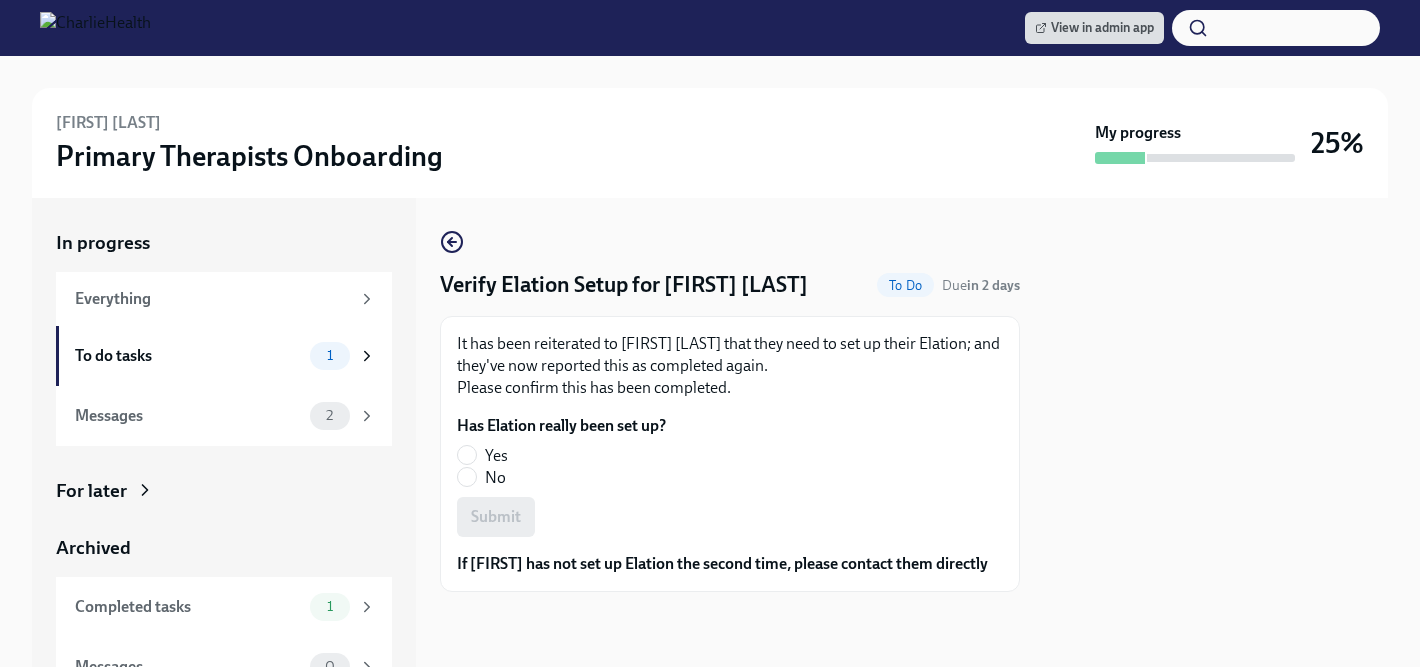 scroll, scrollTop: 0, scrollLeft: 0, axis: both 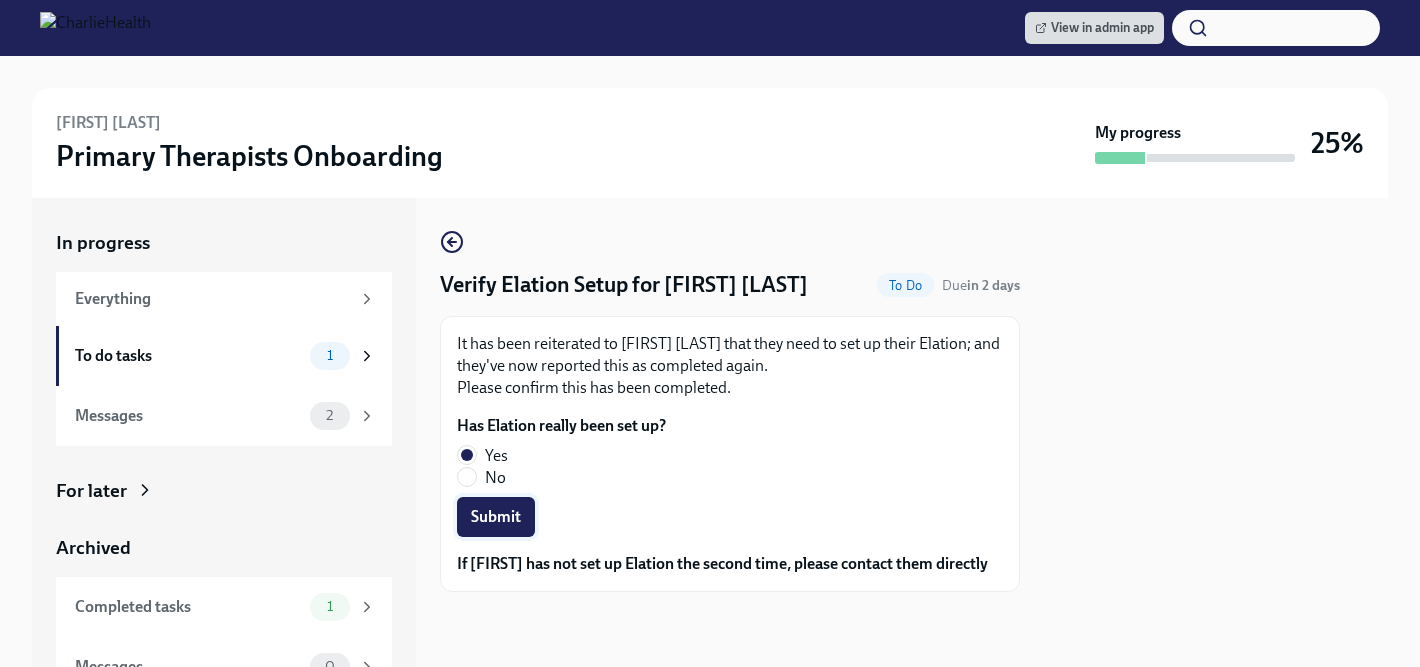 click on "Submit" at bounding box center [496, 517] 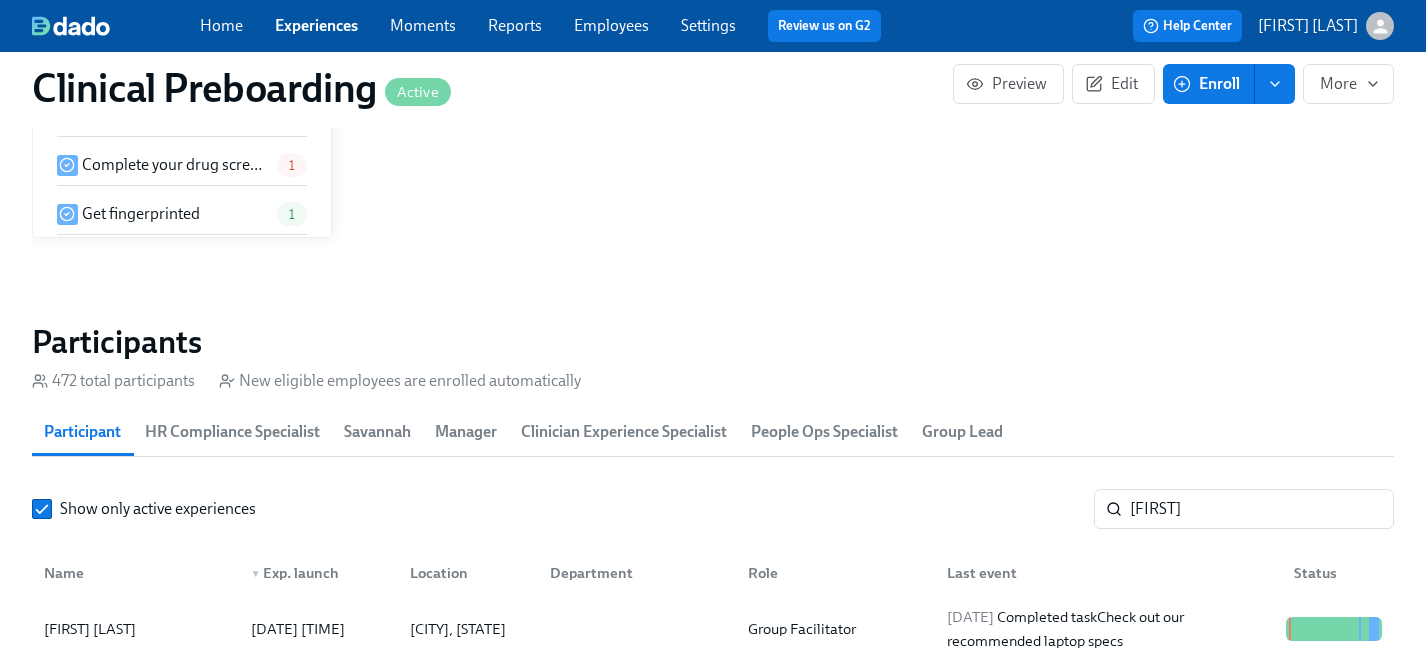 scroll, scrollTop: 1942, scrollLeft: 0, axis: vertical 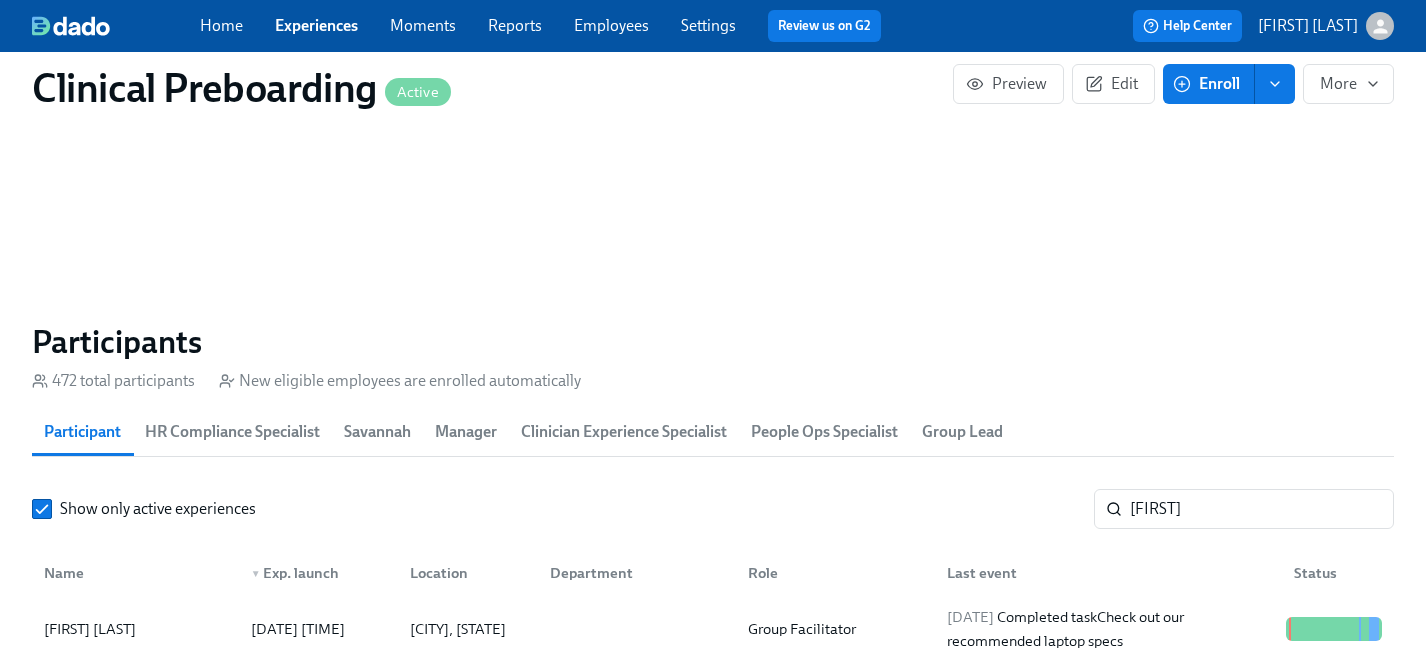 click on "Employees" at bounding box center [611, 25] 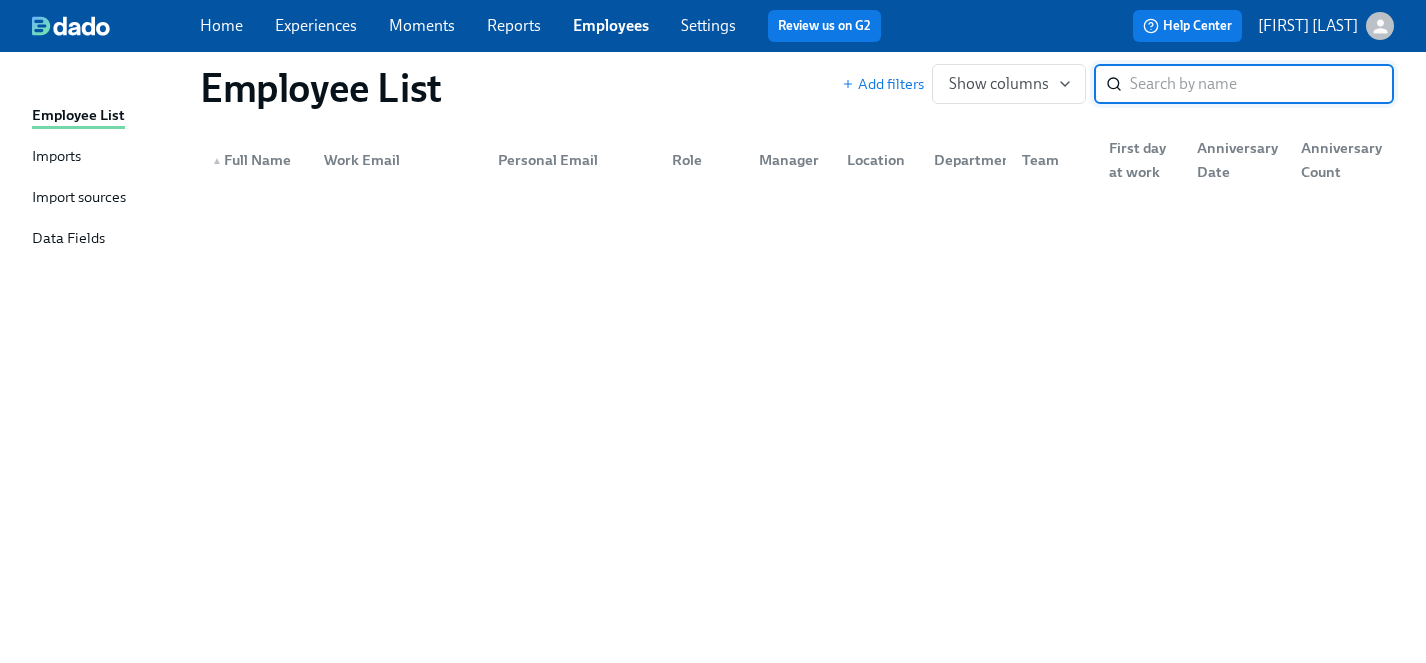 scroll, scrollTop: 0, scrollLeft: 0, axis: both 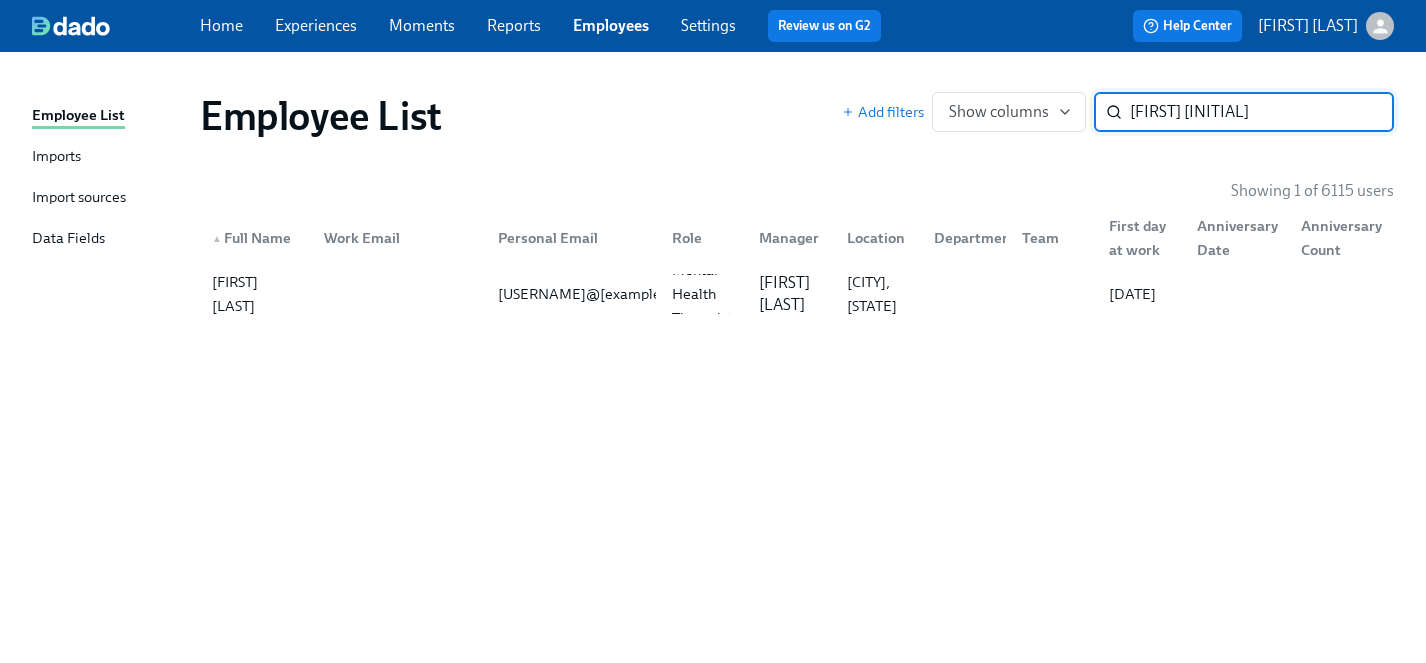 type on "[FIRST] [INITIAL]" 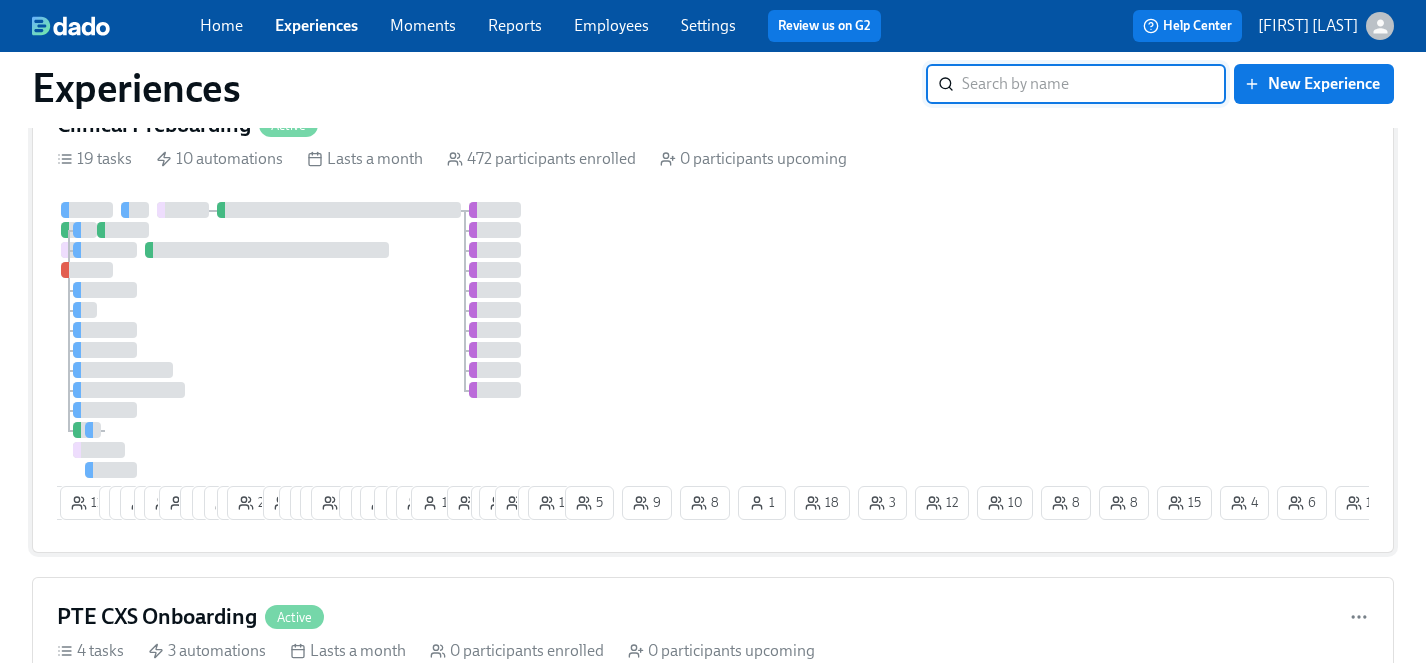 scroll, scrollTop: 1335, scrollLeft: 0, axis: vertical 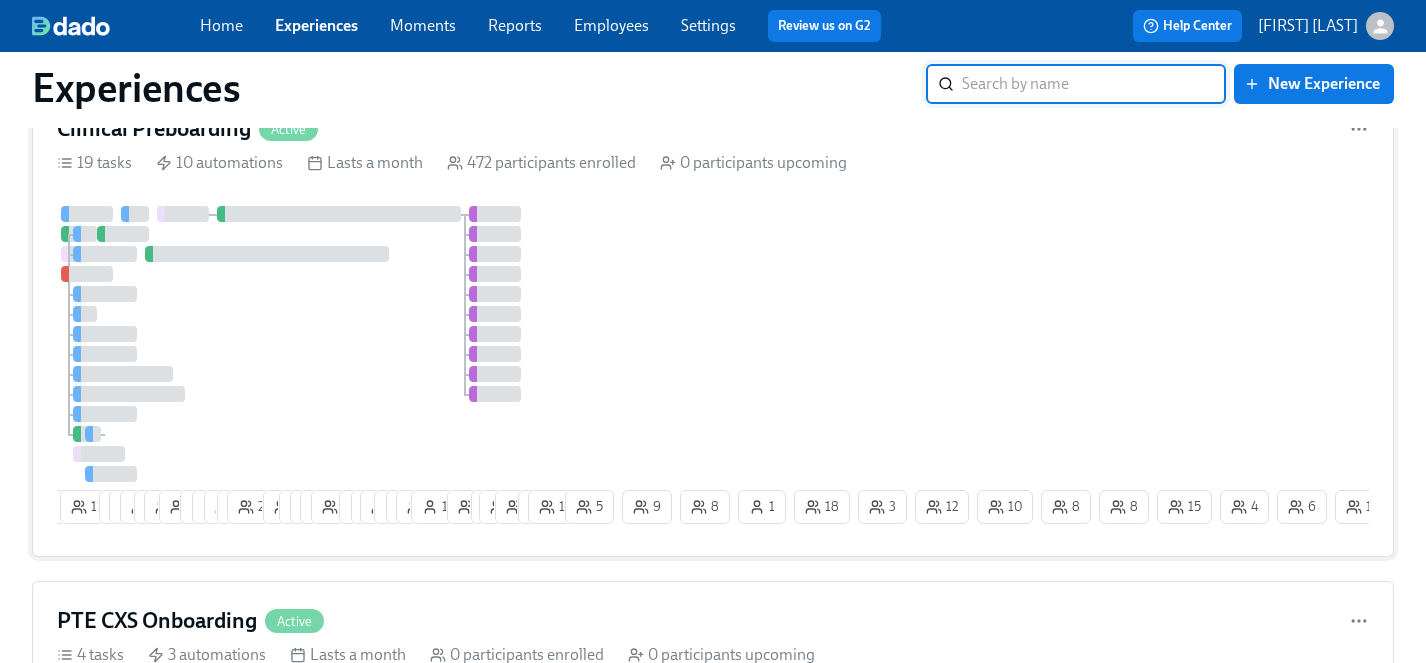 click on "9 6 11 7 17 15 6 25 3 12 11 12 17 26 10 7 6 14 19 1 4 11 9 8 14 1 5 4 26 2 8 11 5 9 8 1 18 3 12 5 1 1 1 2 4 13 6 10 15 1 8 8 2 1 1" at bounding box center (713, 369) 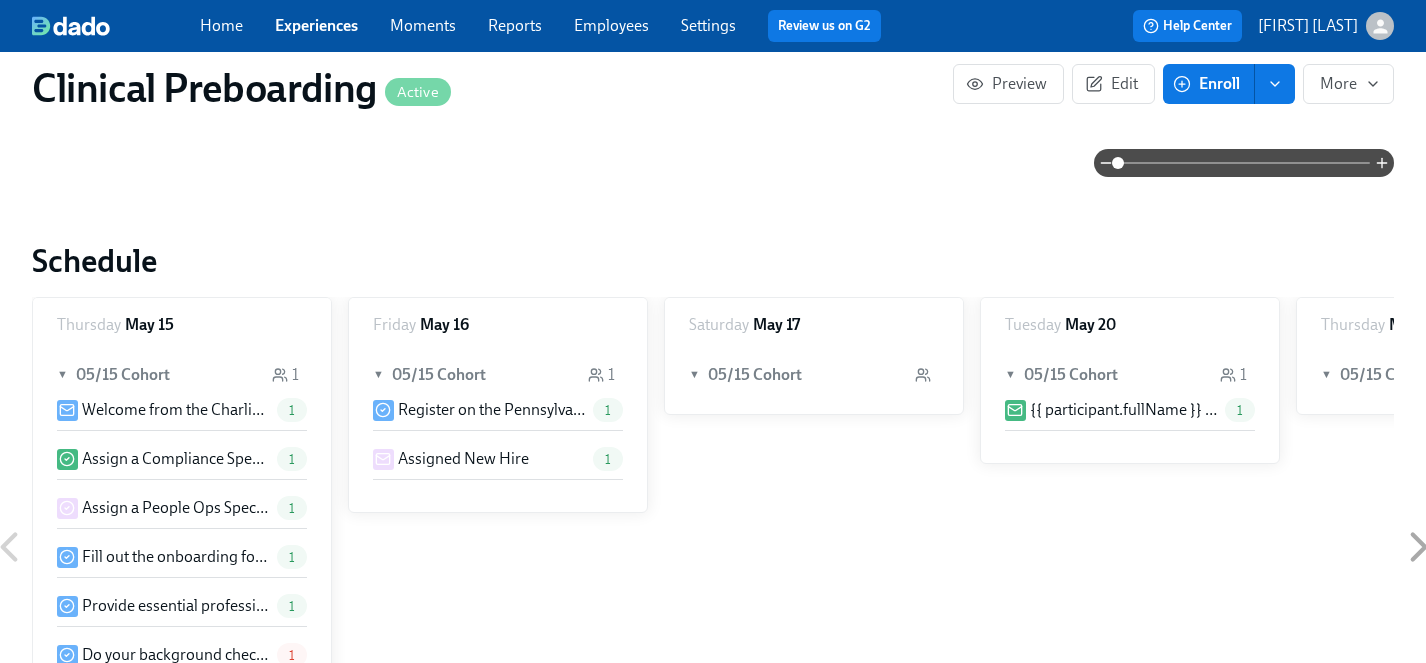 scroll, scrollTop: 0, scrollLeft: 0, axis: both 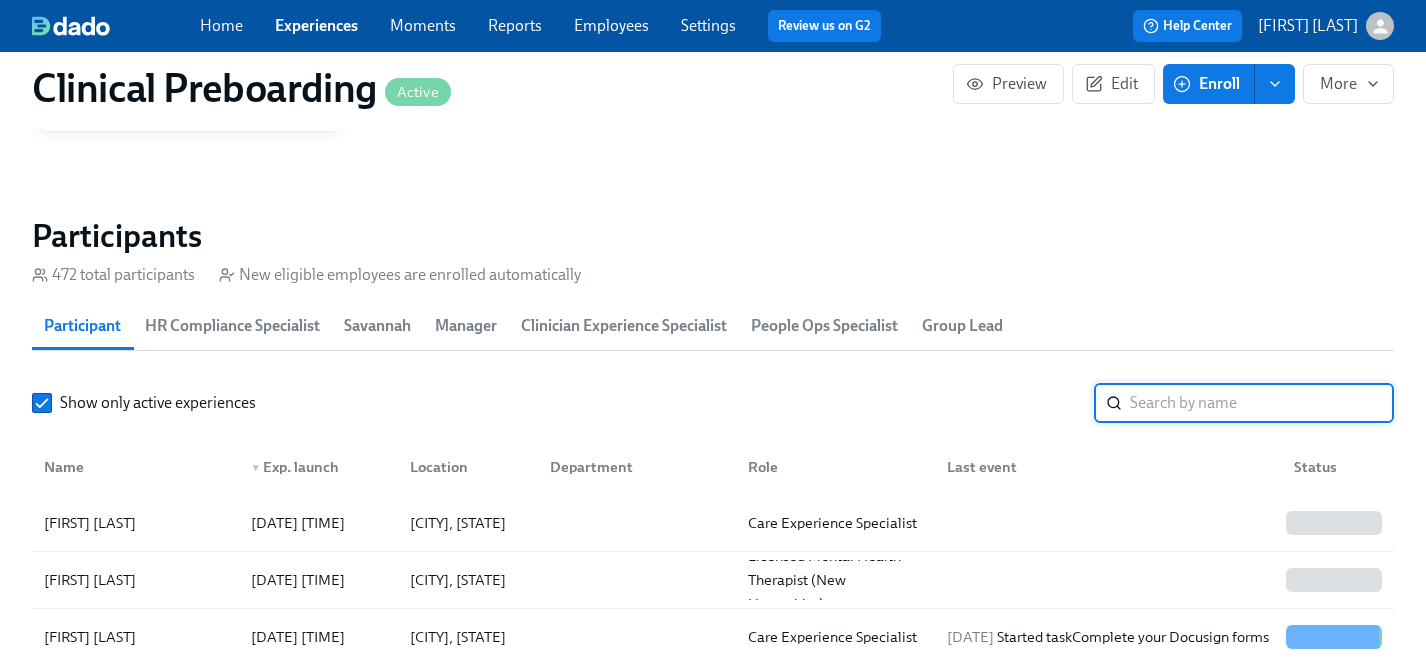 click at bounding box center (1262, 403) 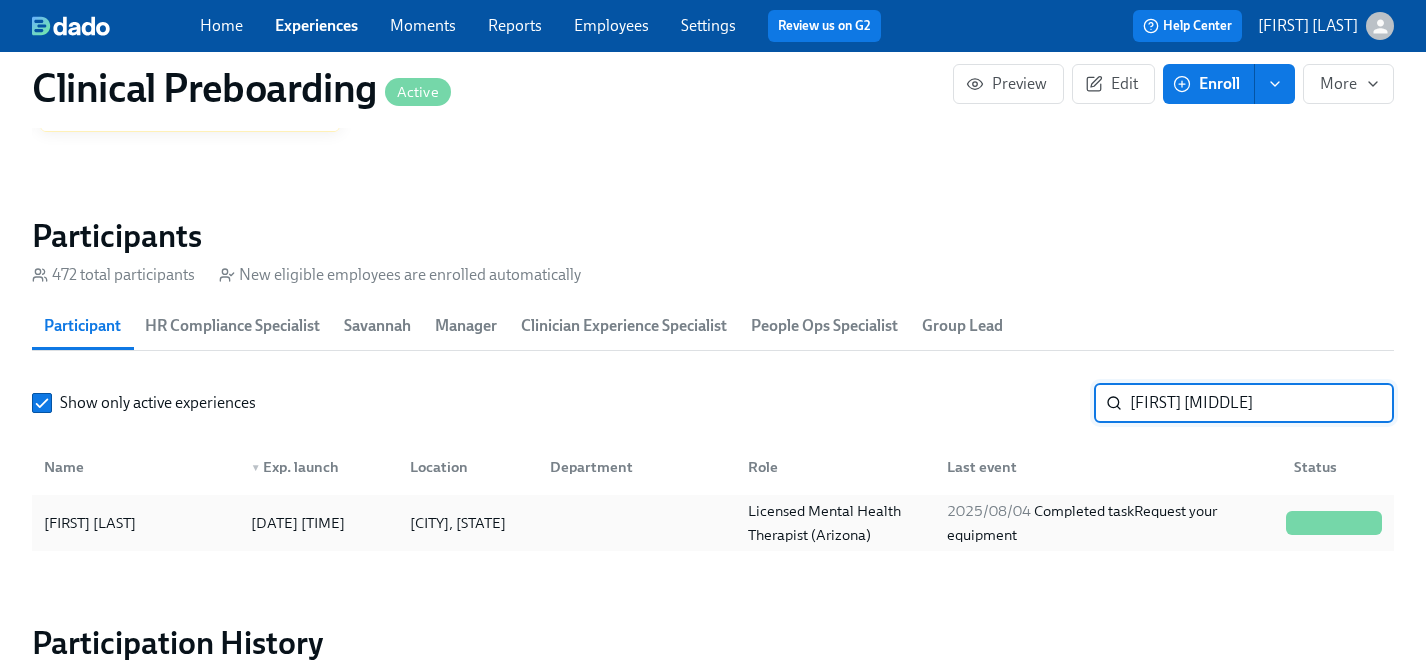 type on "[FIRST] [MIDDLE]" 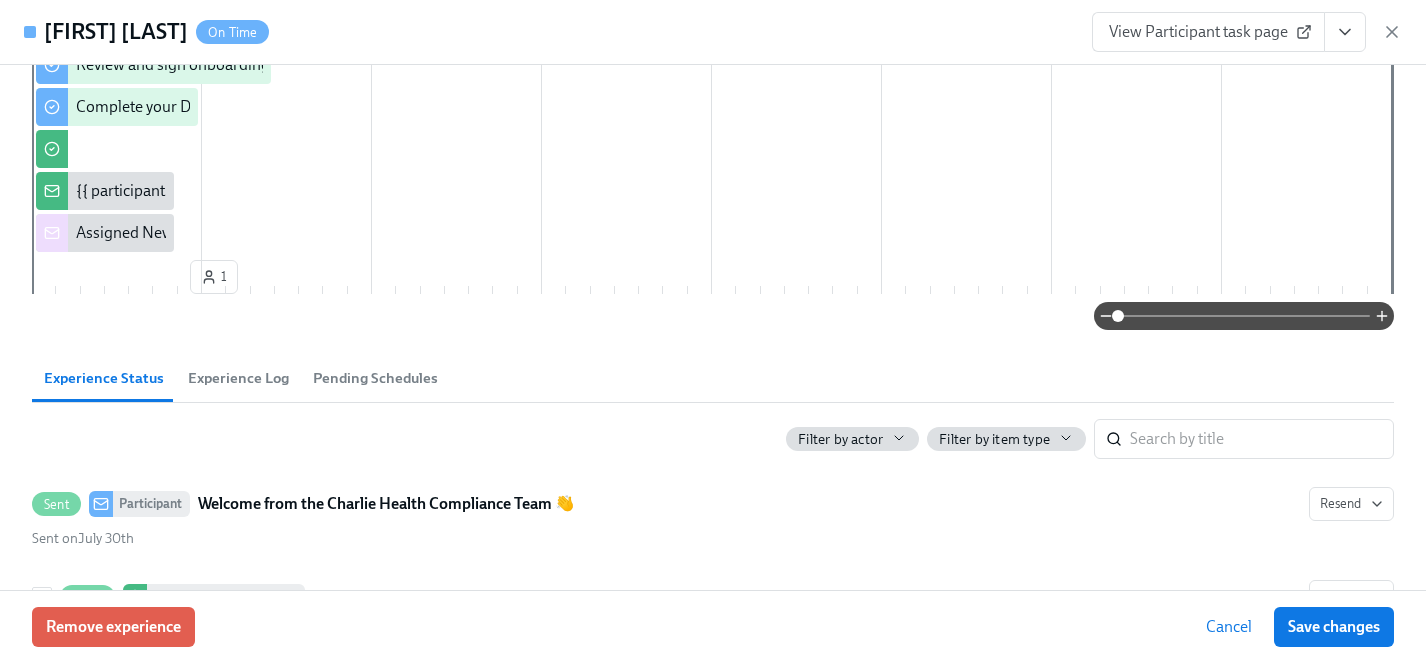 scroll, scrollTop: 611, scrollLeft: 0, axis: vertical 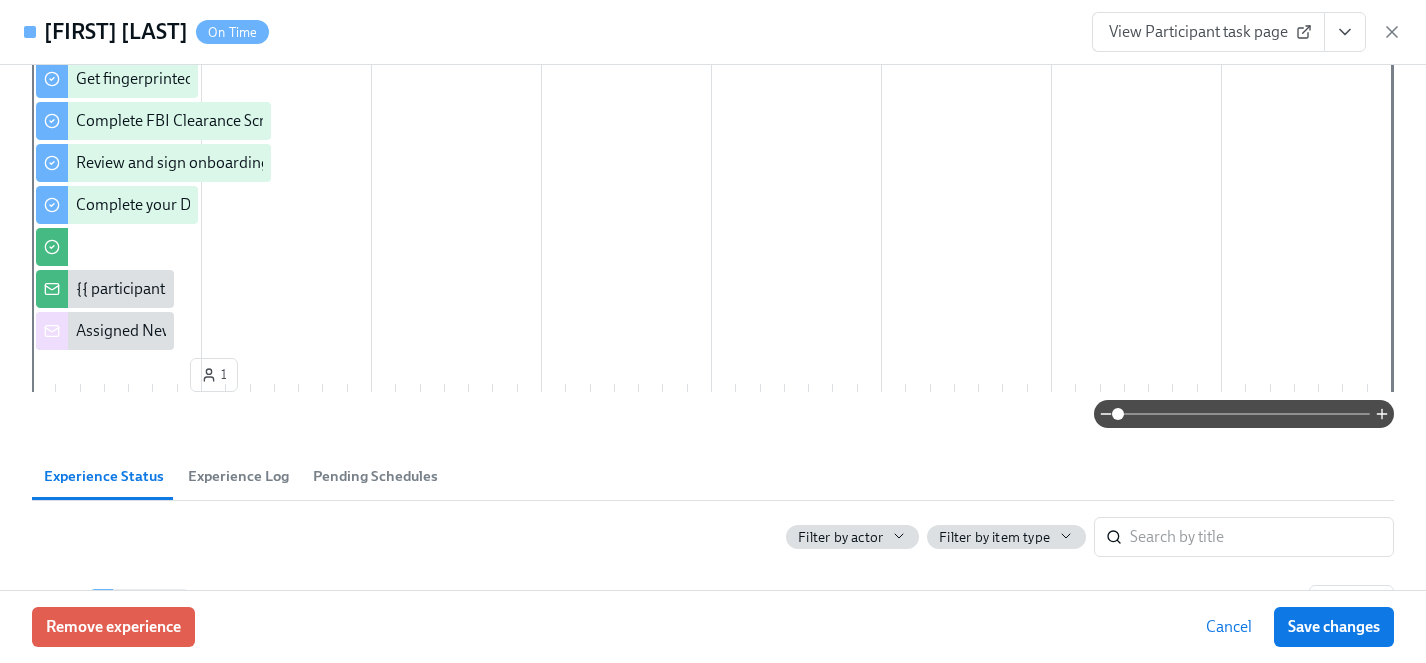 click 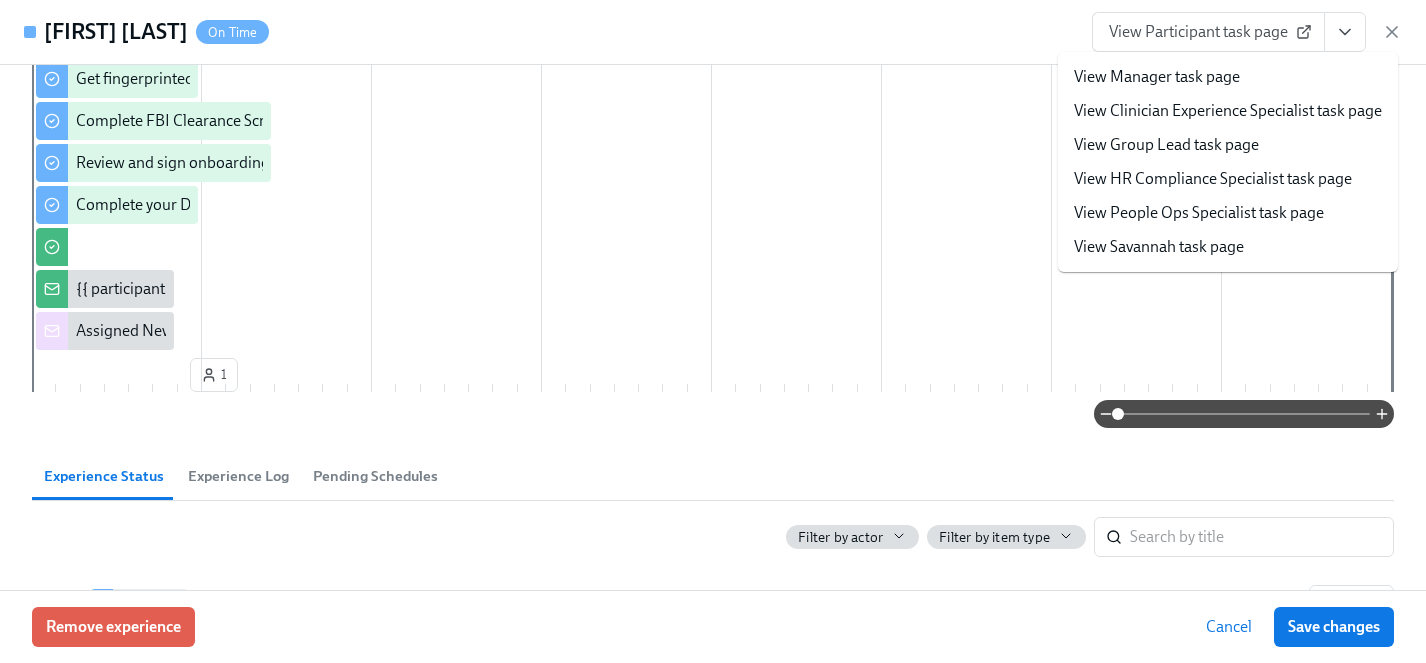 click on "View HR Compliance Specialist task page" at bounding box center [1213, 179] 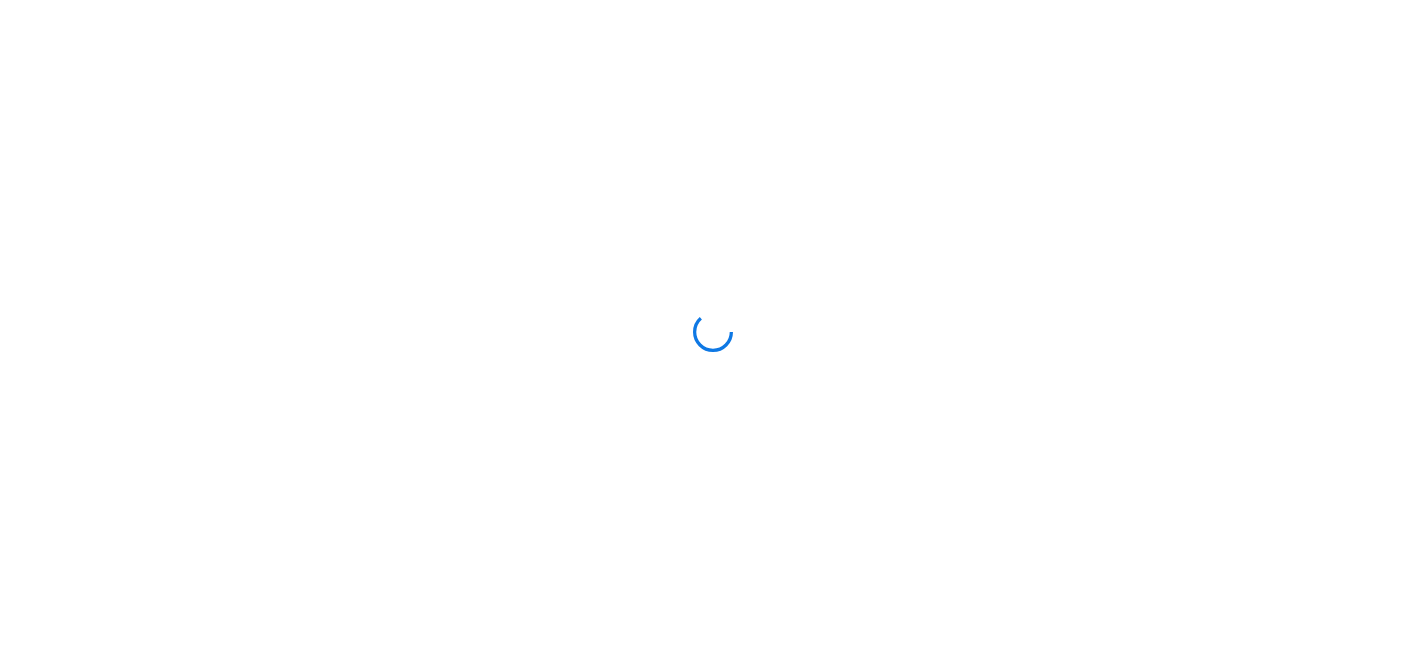 scroll, scrollTop: 0, scrollLeft: 0, axis: both 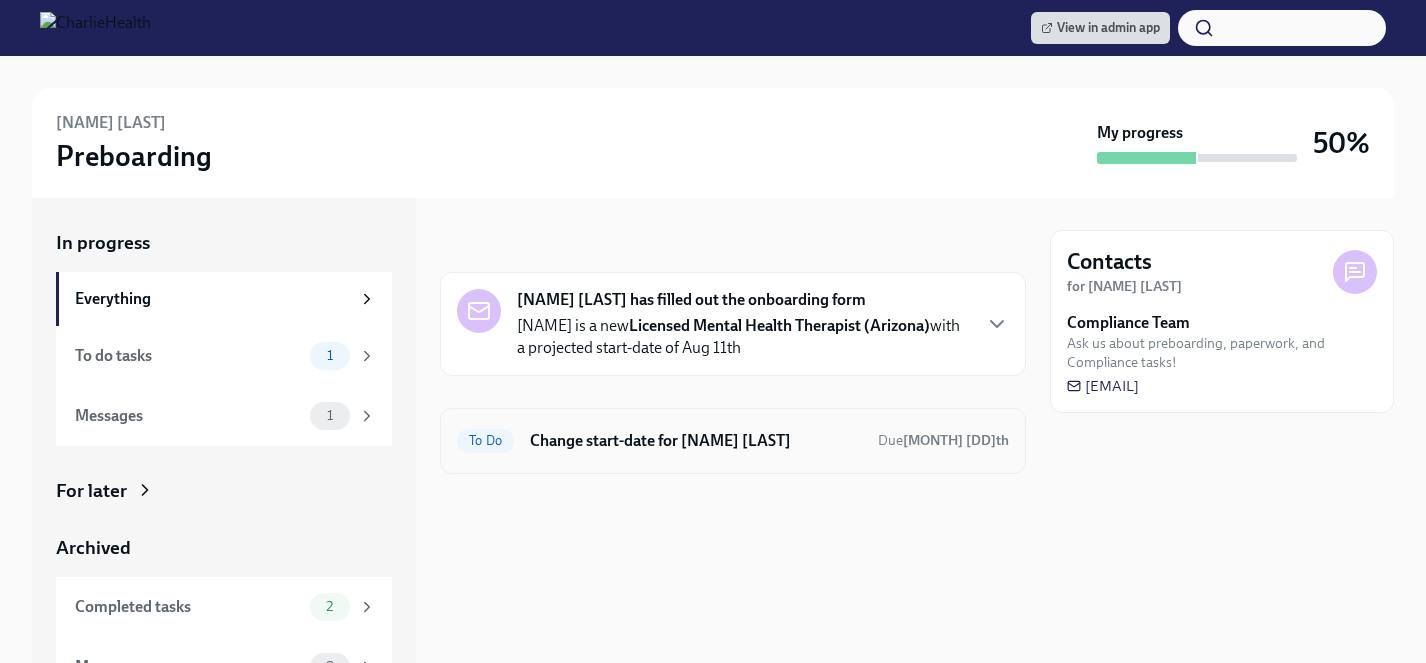 click on "Change start-date for [NAME] [LAST]" at bounding box center [696, 441] 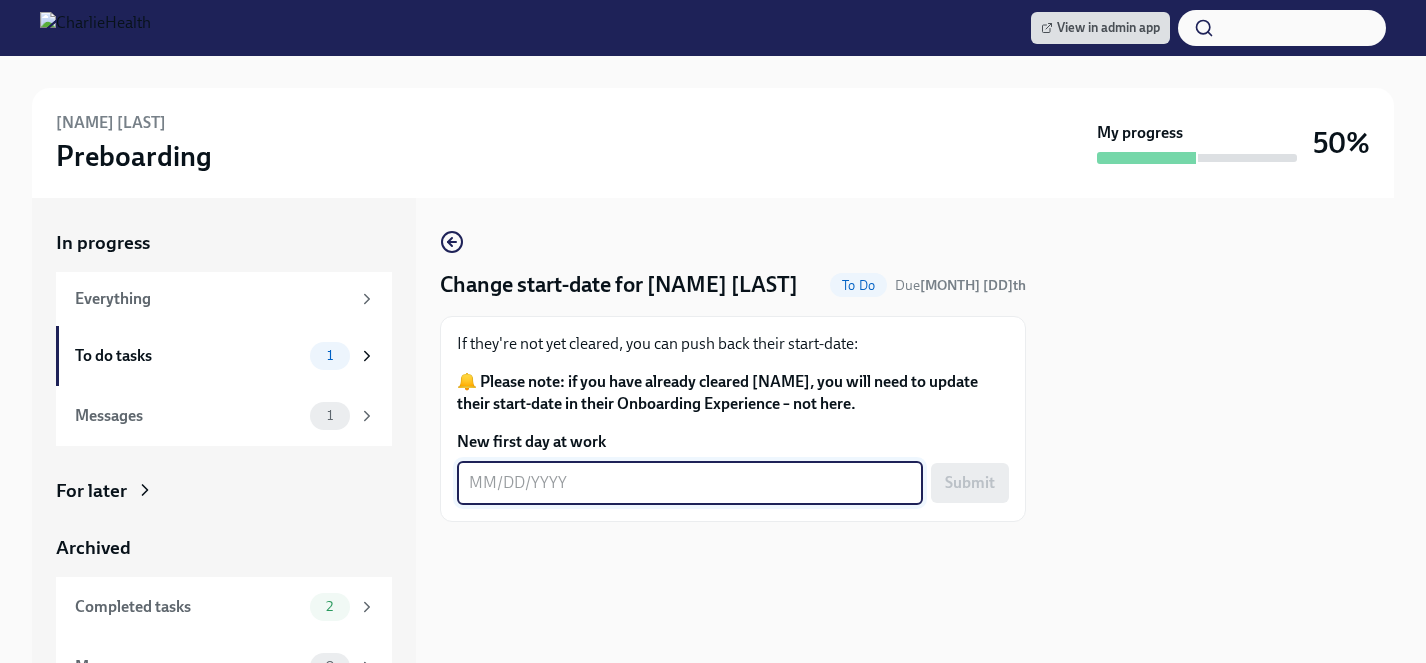 click on "New first day at work" at bounding box center (690, 483) 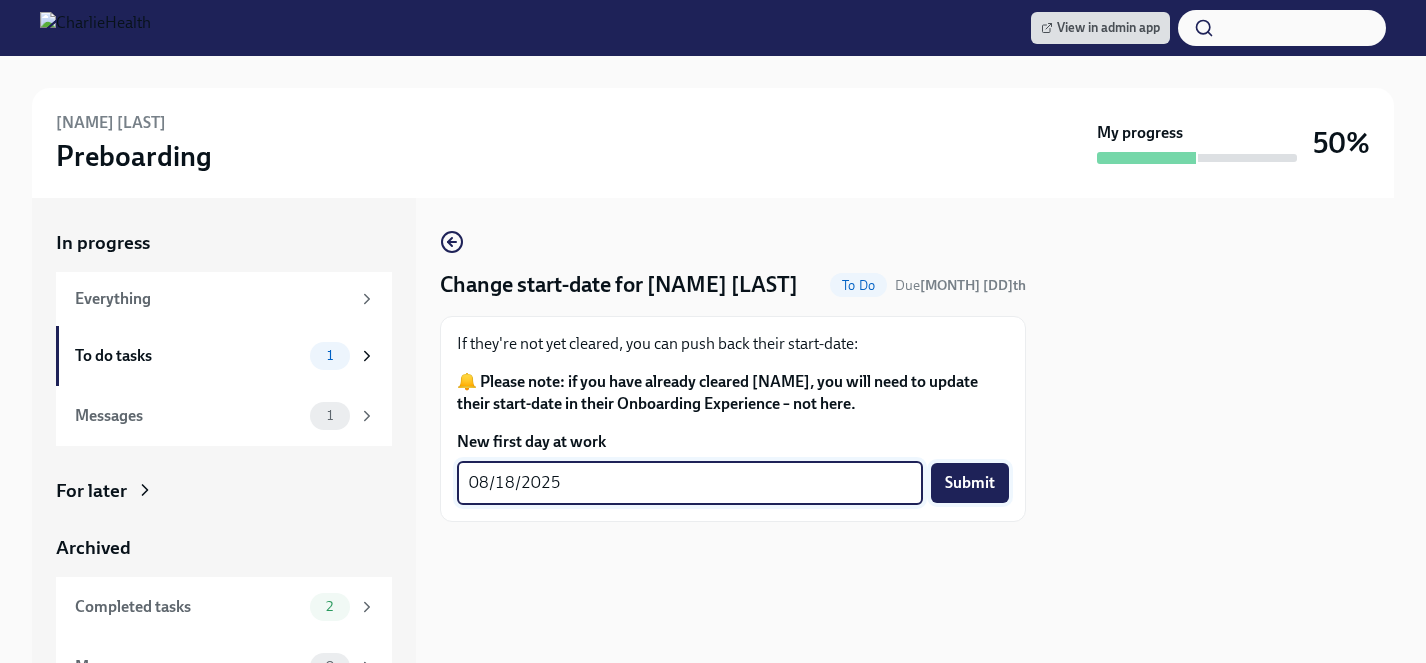 type on "08/18/2025" 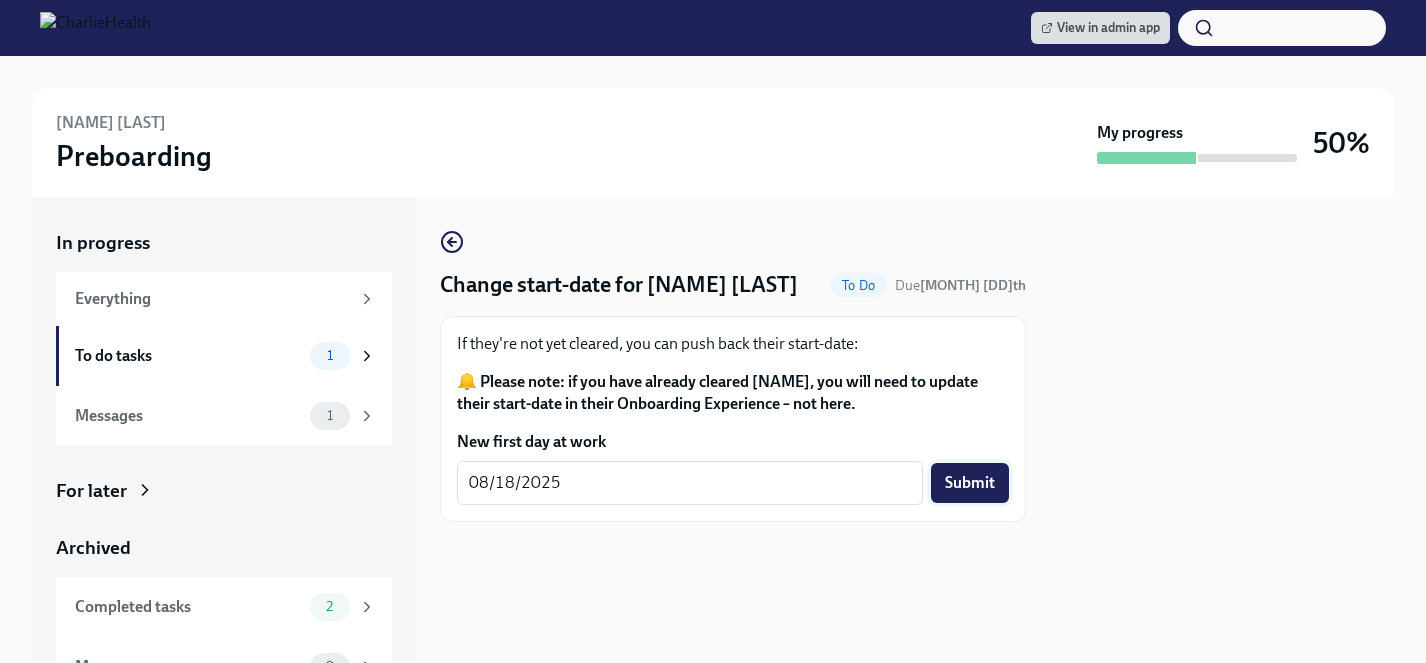 click on "Submit" at bounding box center [970, 483] 